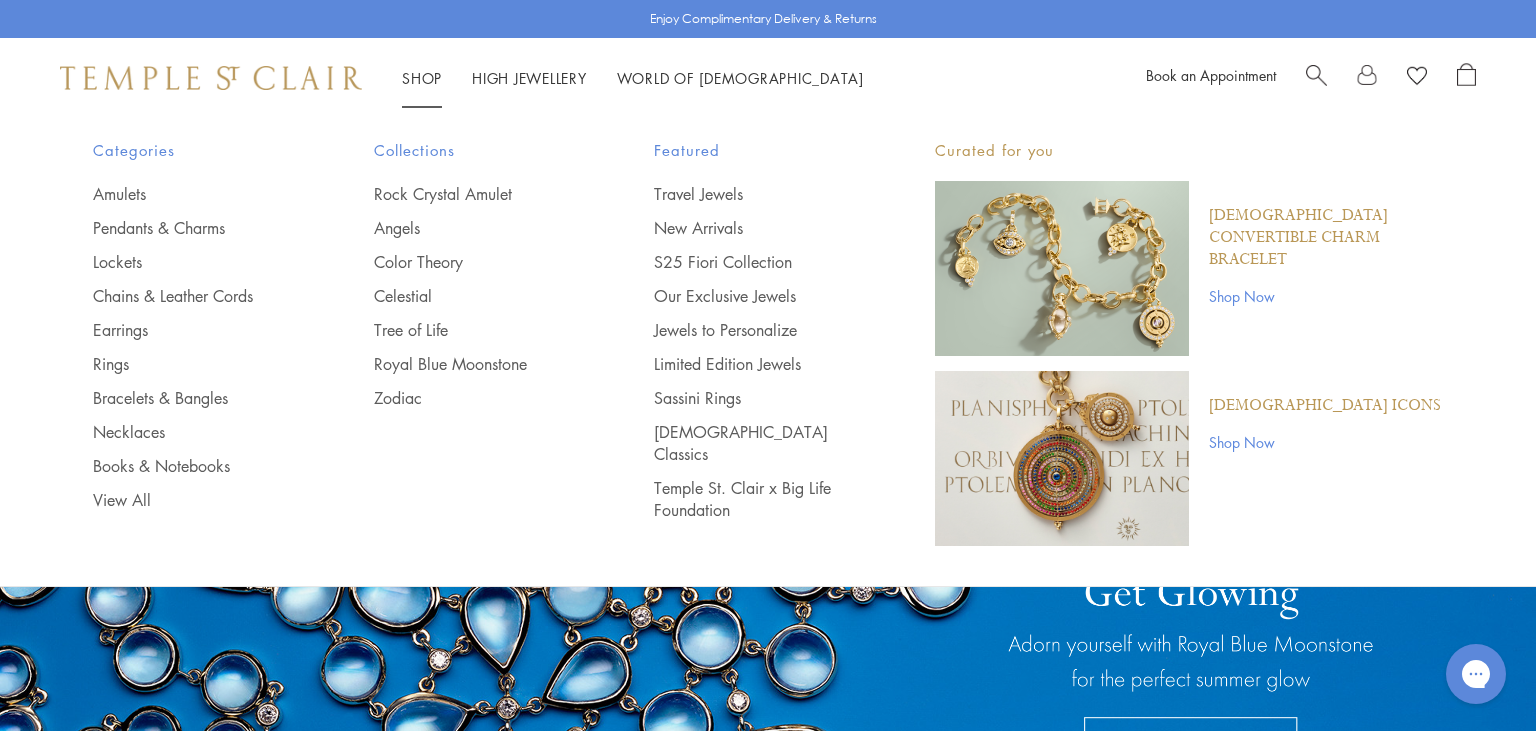 scroll, scrollTop: 0, scrollLeft: 0, axis: both 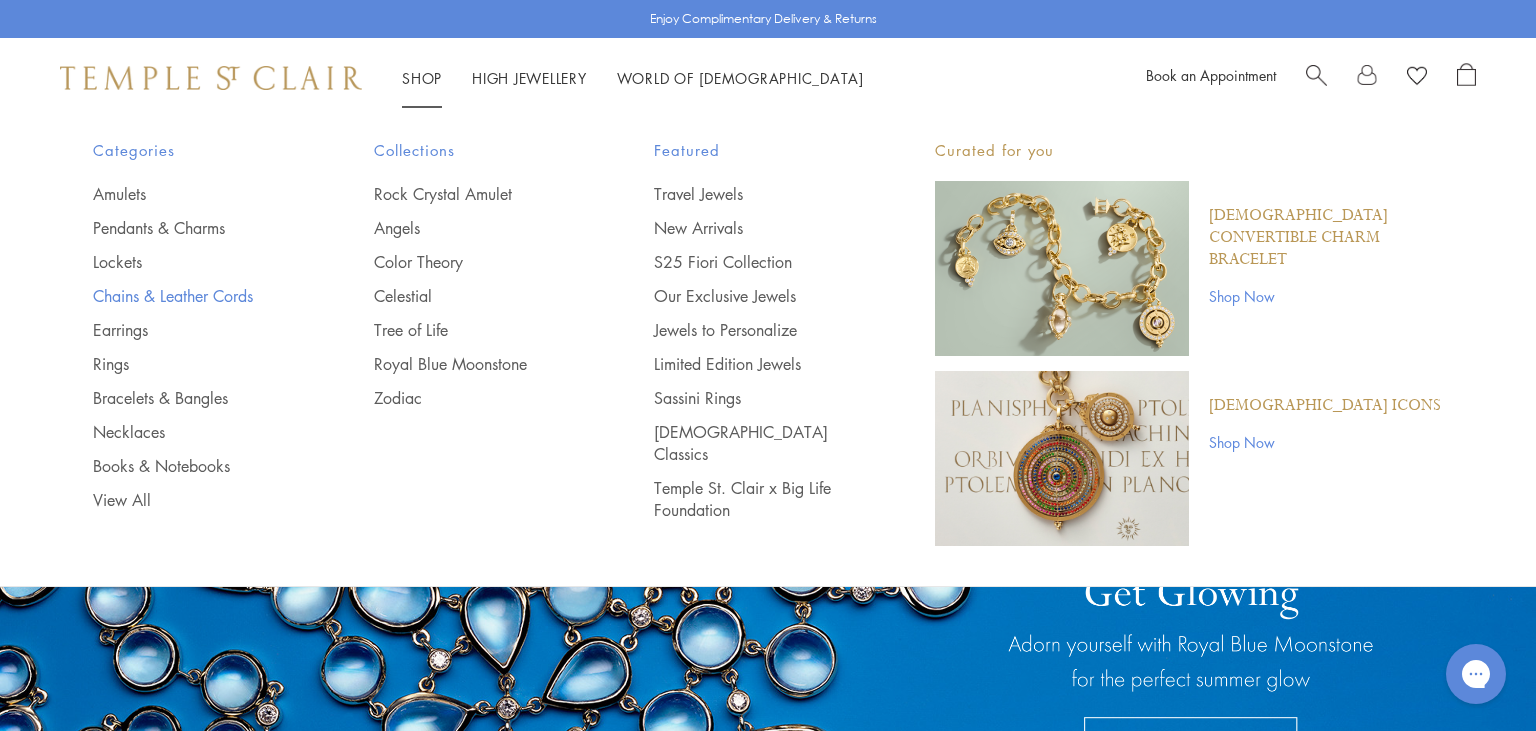 click on "Chains & Leather Cords" at bounding box center (193, 296) 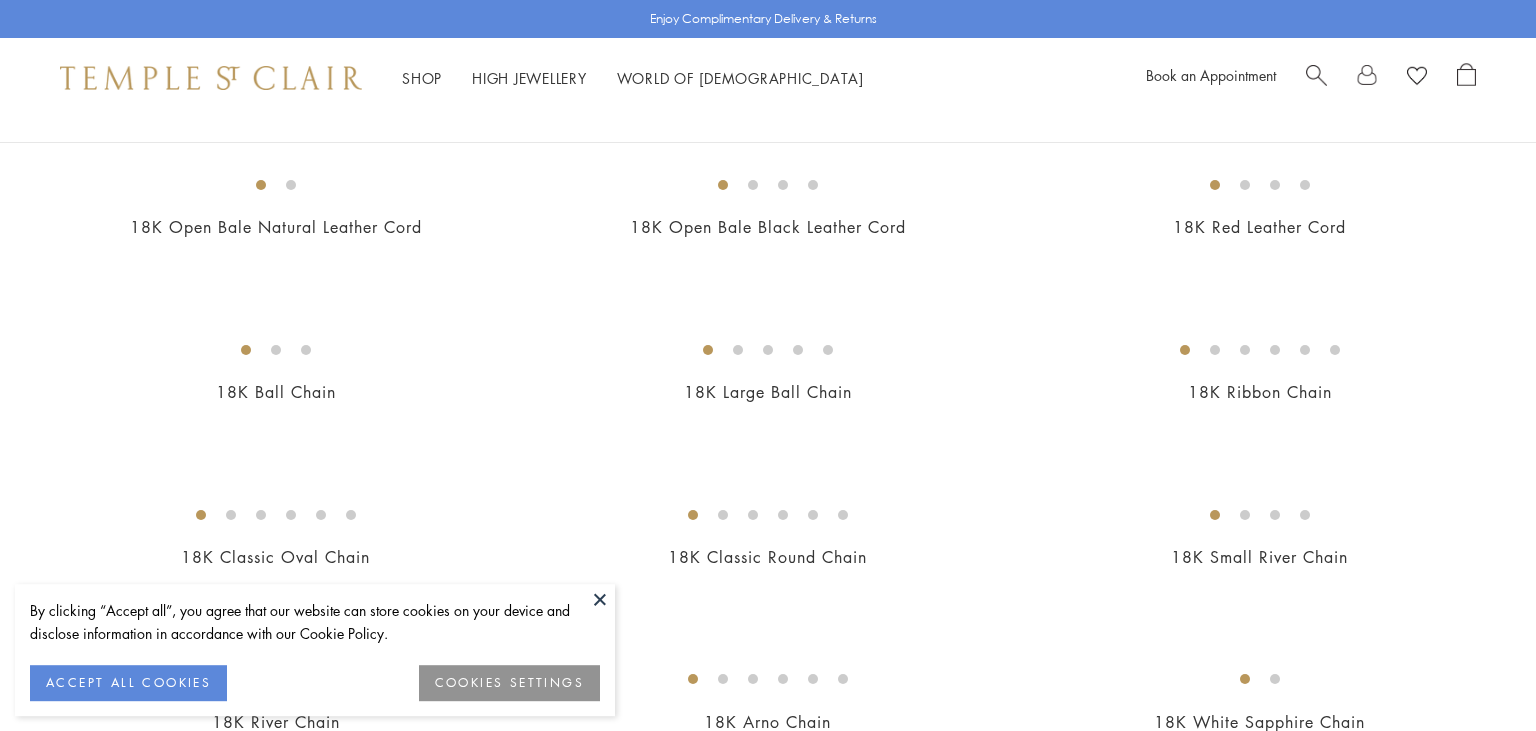 scroll, scrollTop: 535, scrollLeft: 0, axis: vertical 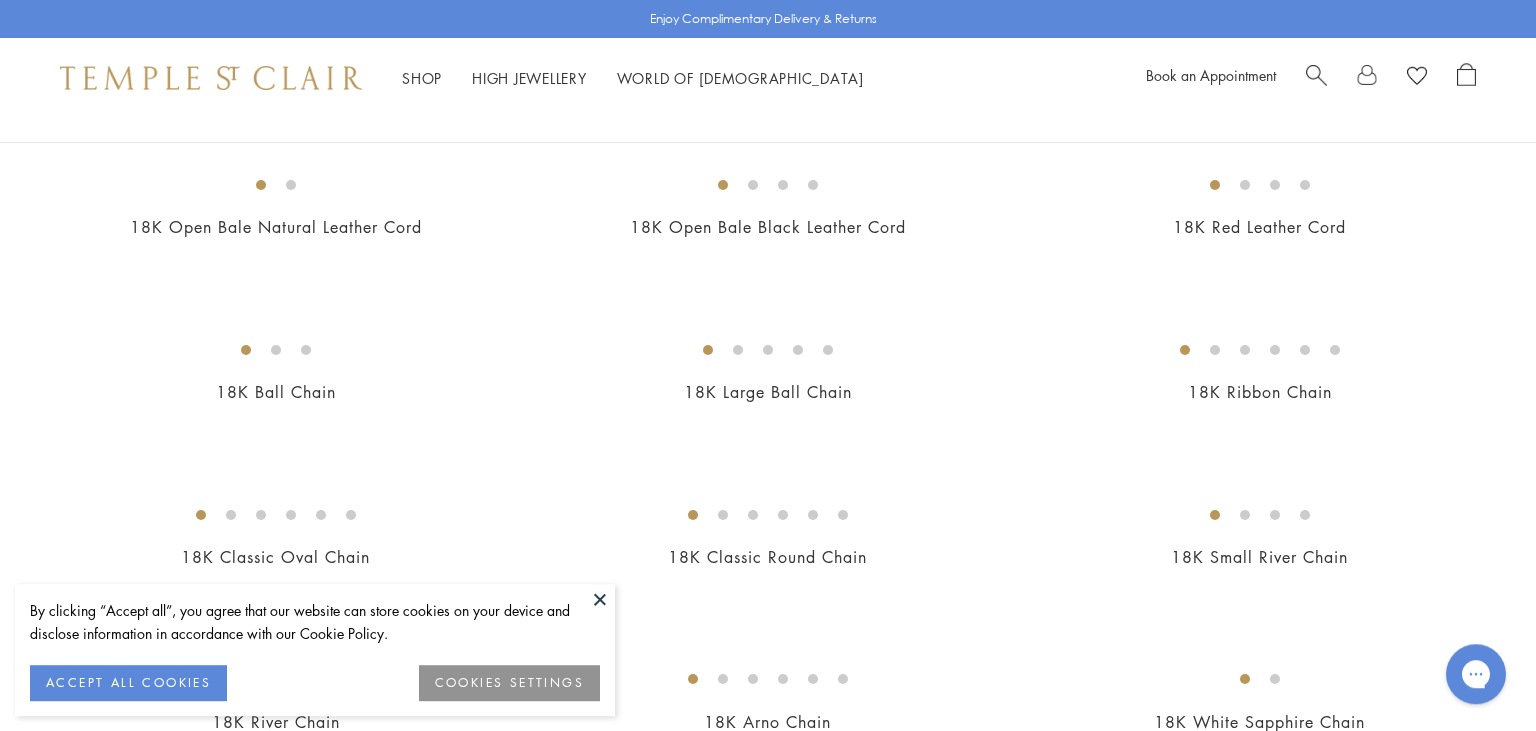 click at bounding box center [0, 0] 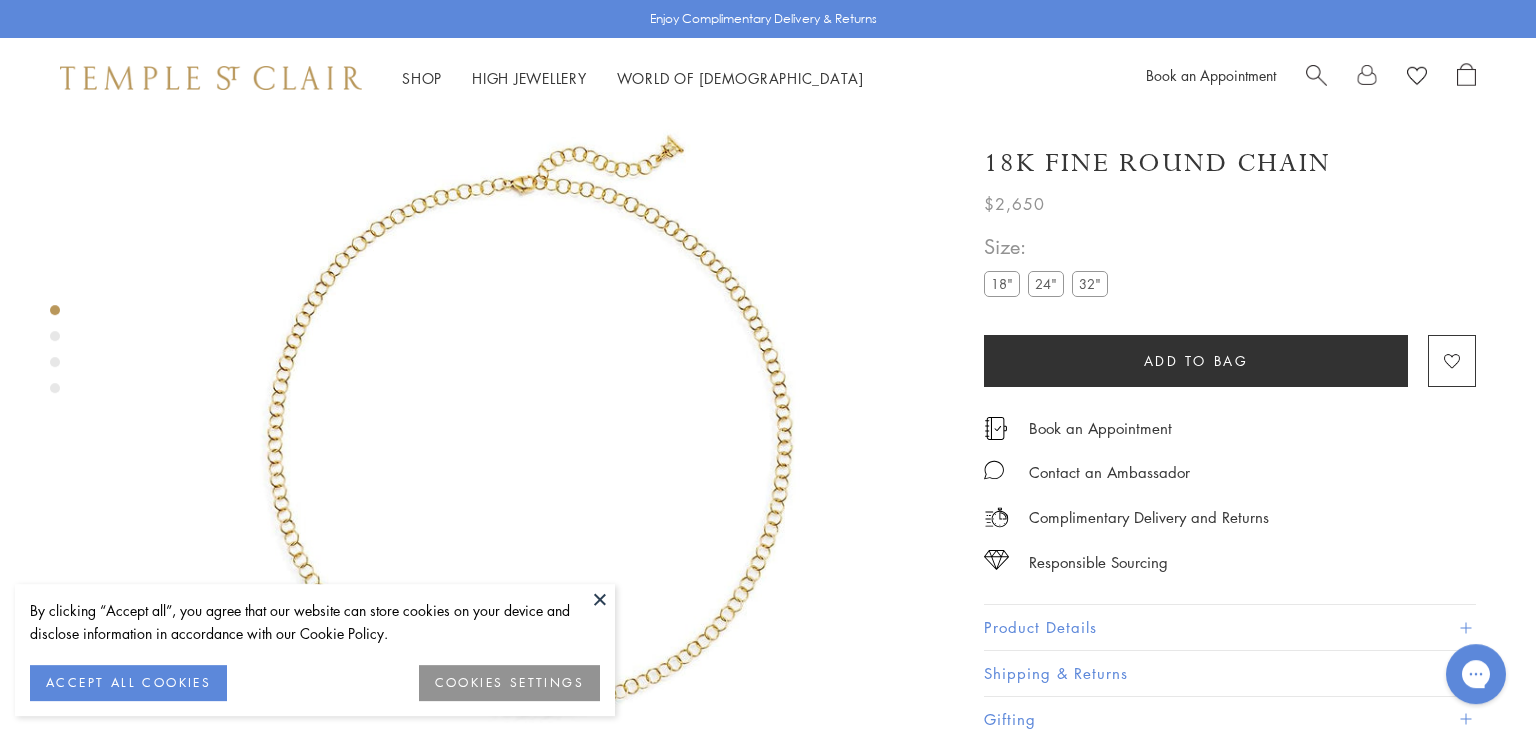 scroll, scrollTop: 117, scrollLeft: 0, axis: vertical 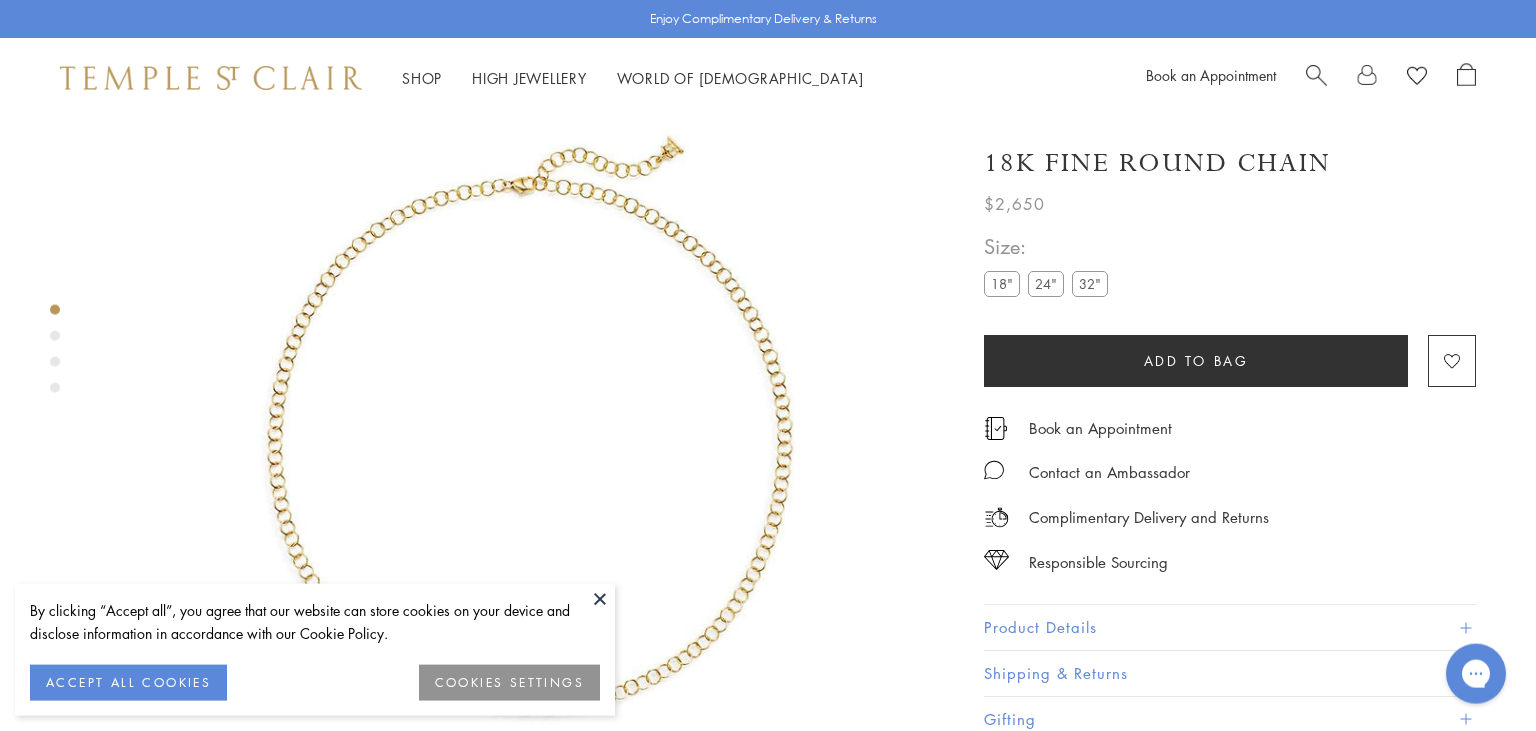 click at bounding box center (600, 599) 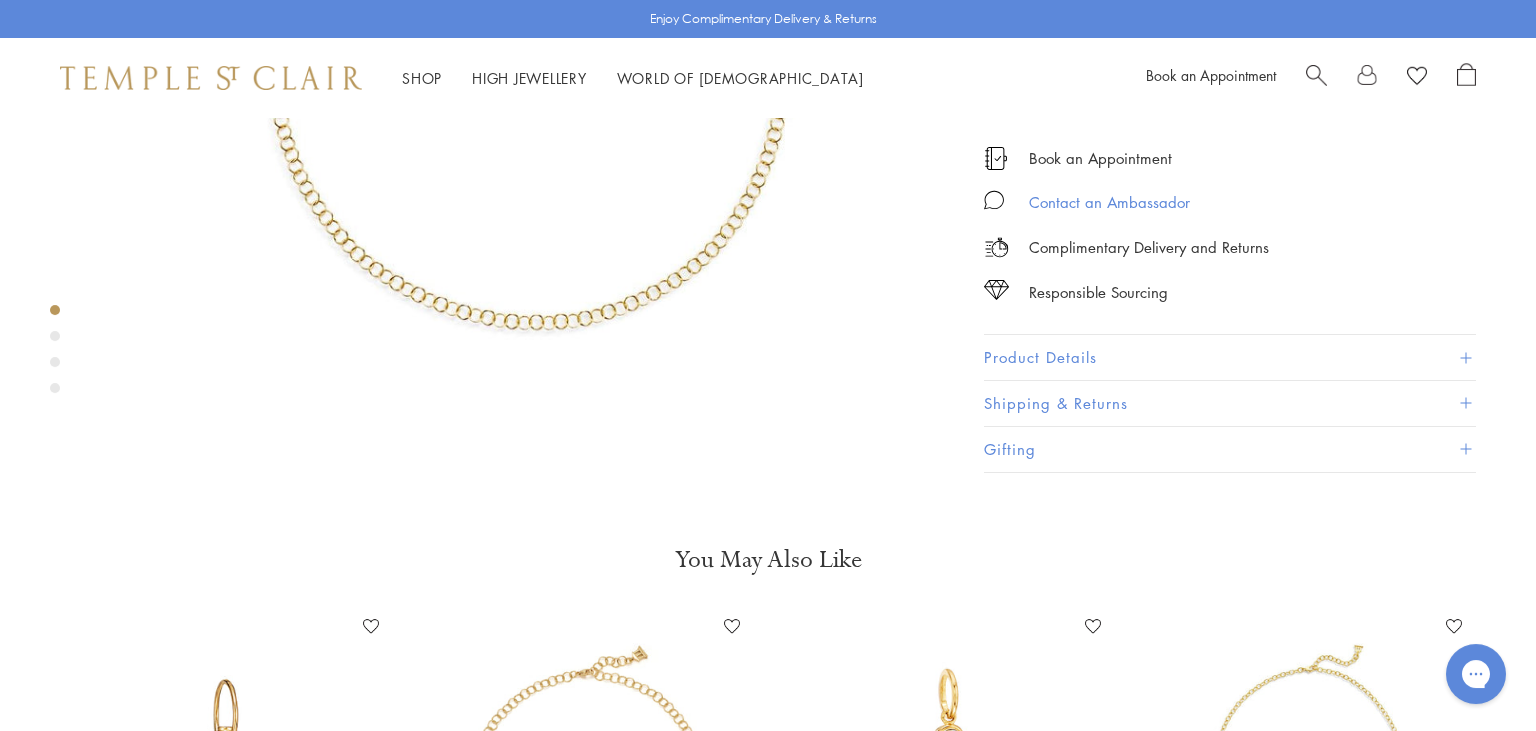 scroll, scrollTop: 502, scrollLeft: 0, axis: vertical 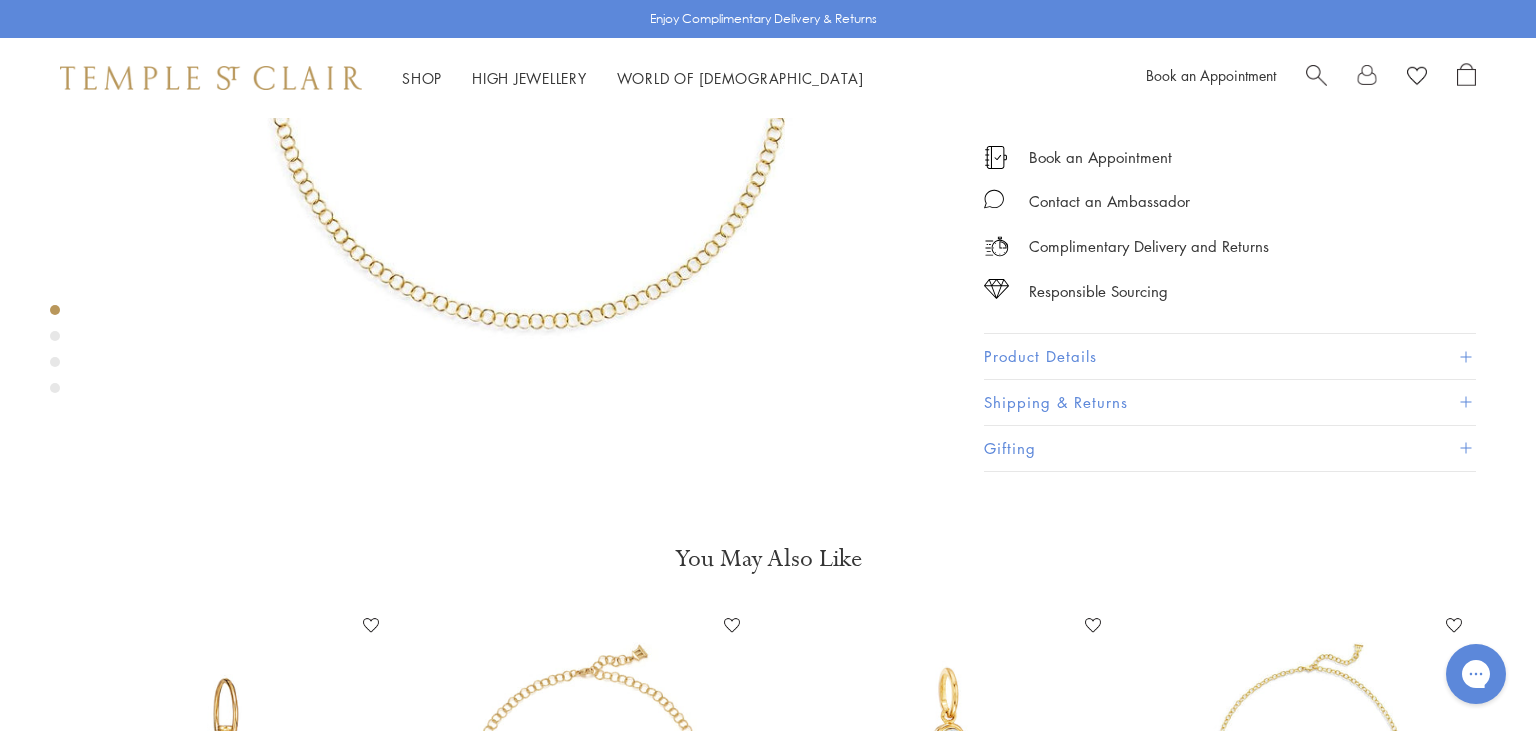 click on "Product Details" at bounding box center [1230, 357] 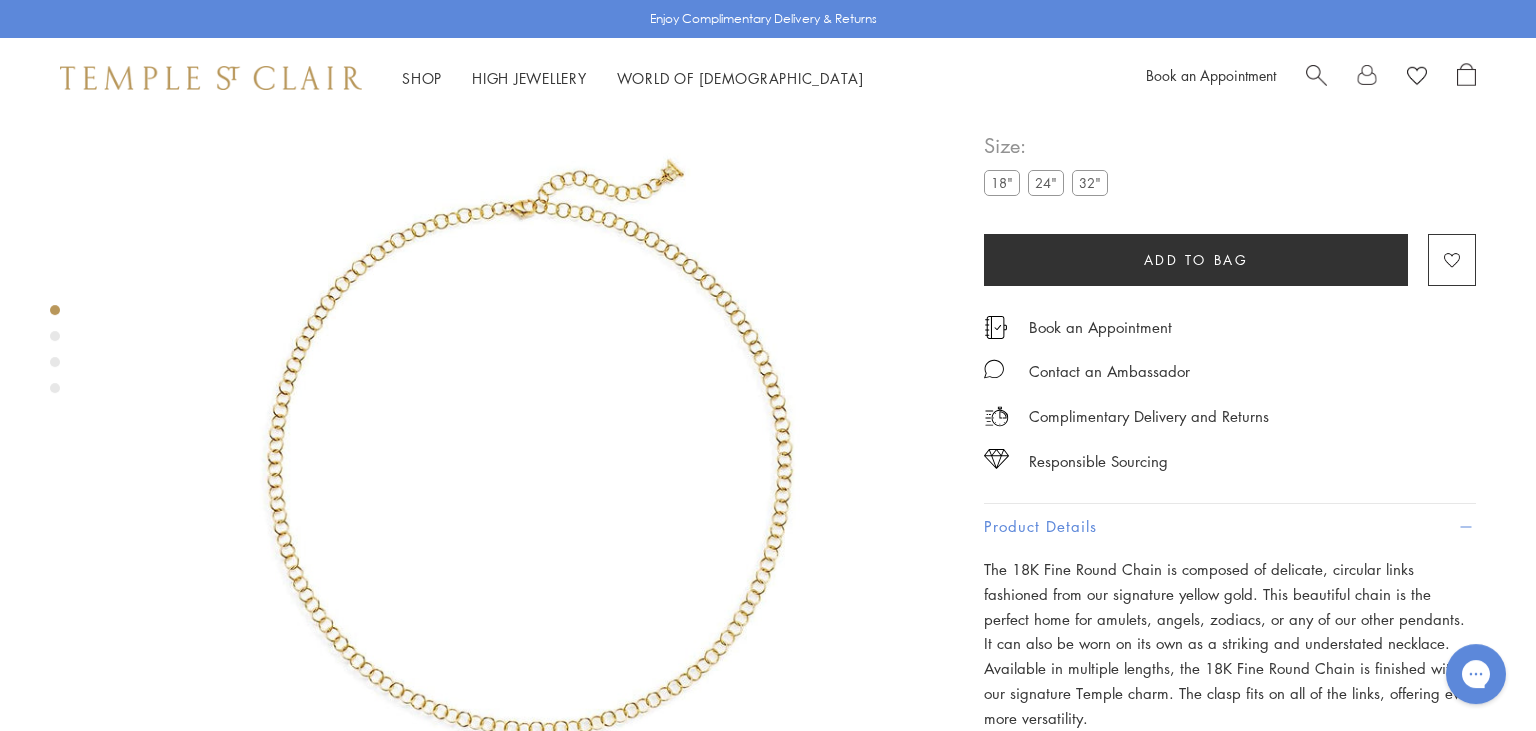 scroll, scrollTop: 93, scrollLeft: 0, axis: vertical 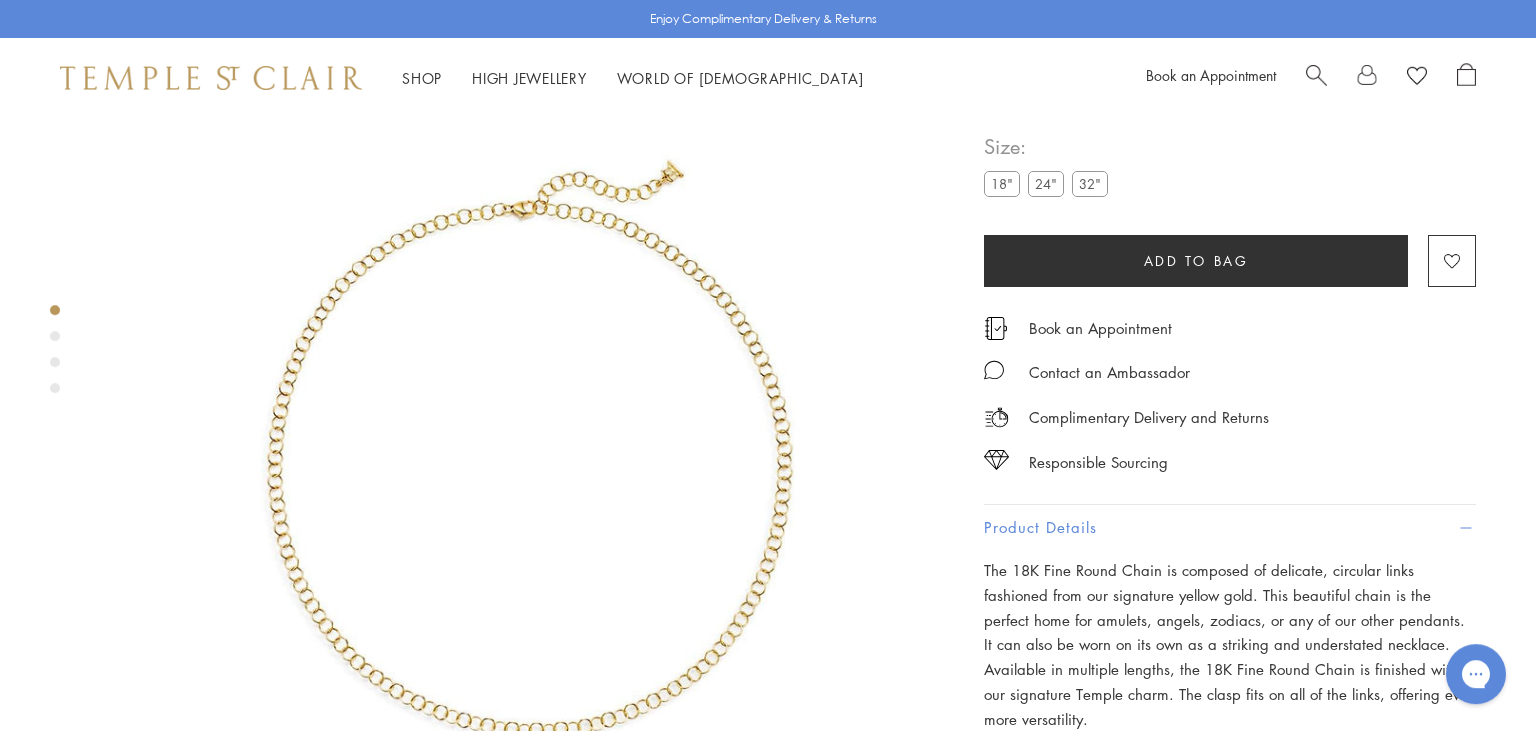 click on "Product Details" at bounding box center [1230, 527] 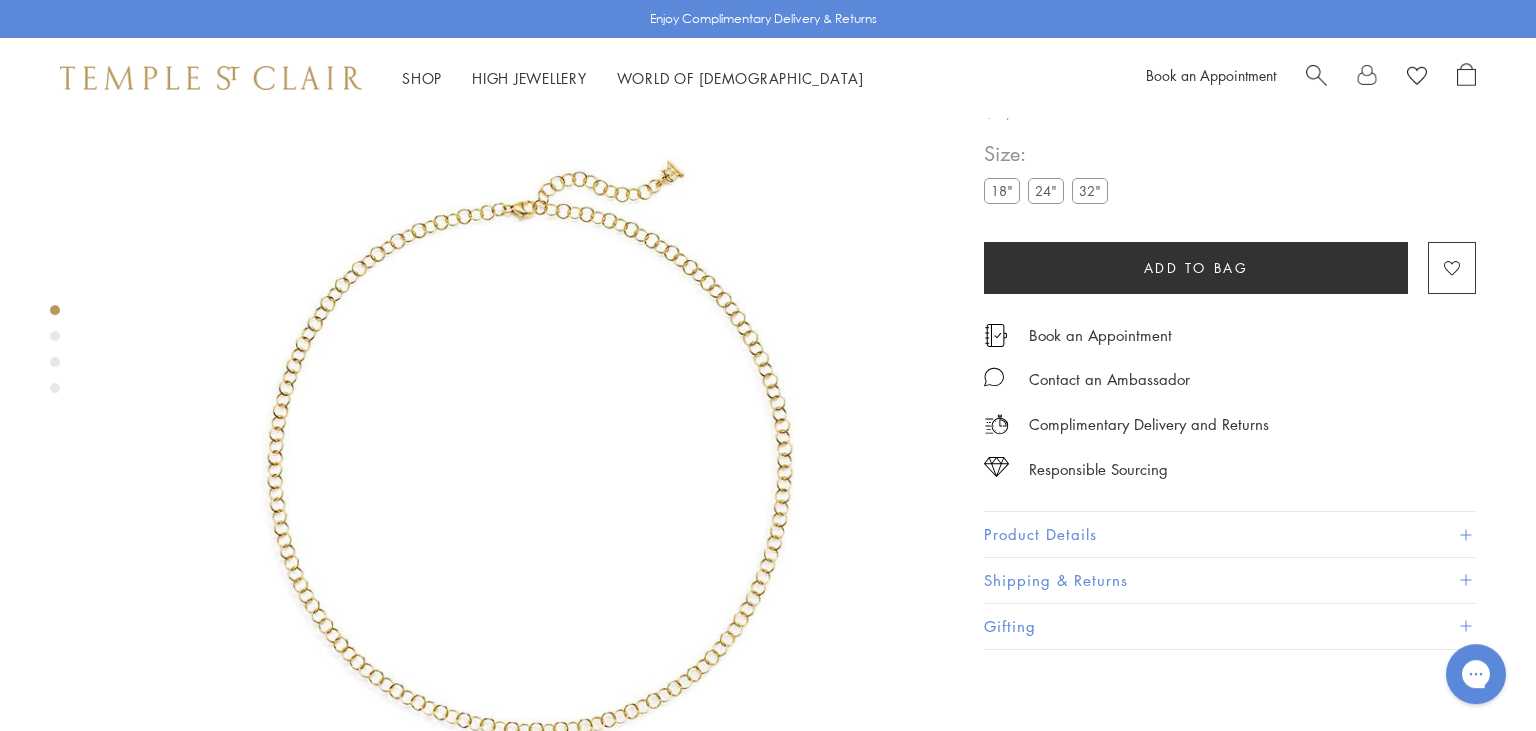 click on "Product Details" at bounding box center (1230, 534) 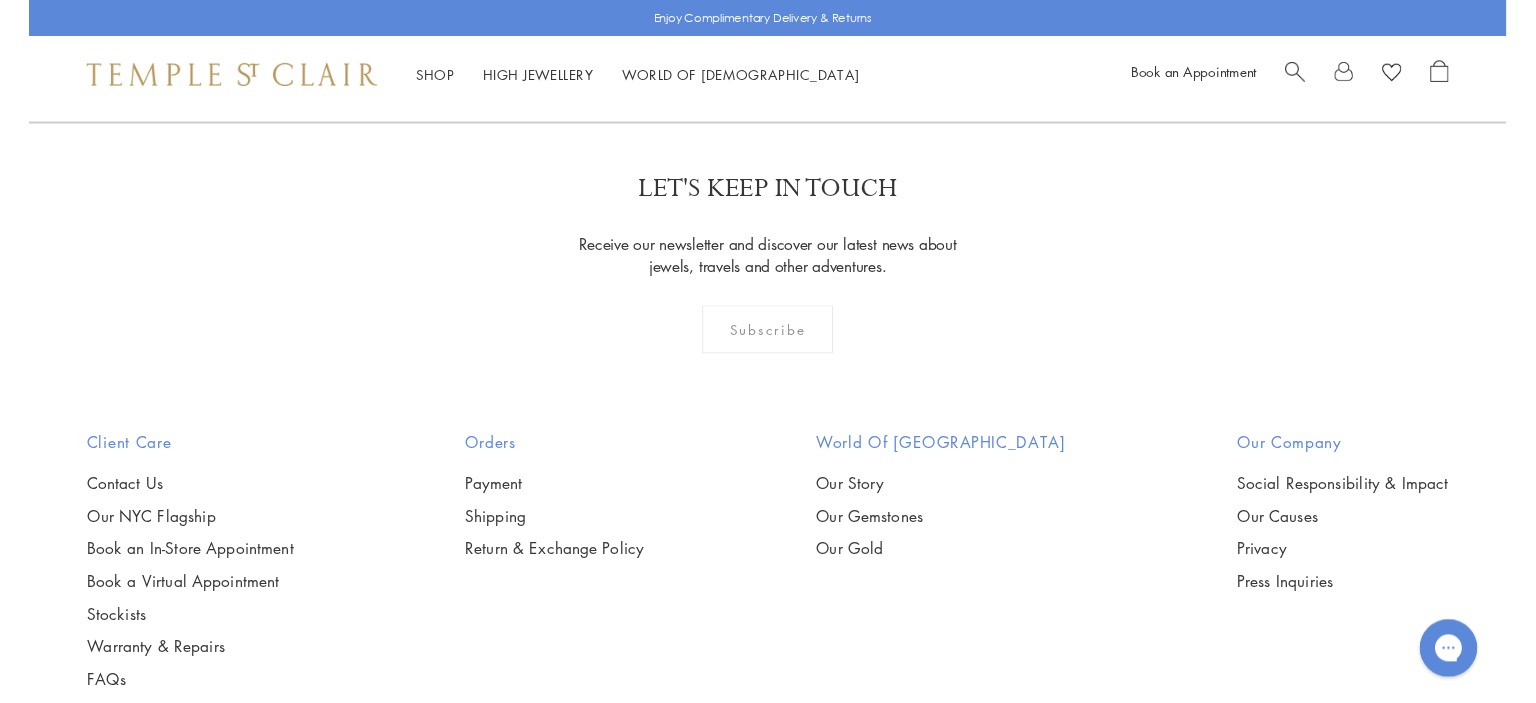 scroll, scrollTop: 2415, scrollLeft: 0, axis: vertical 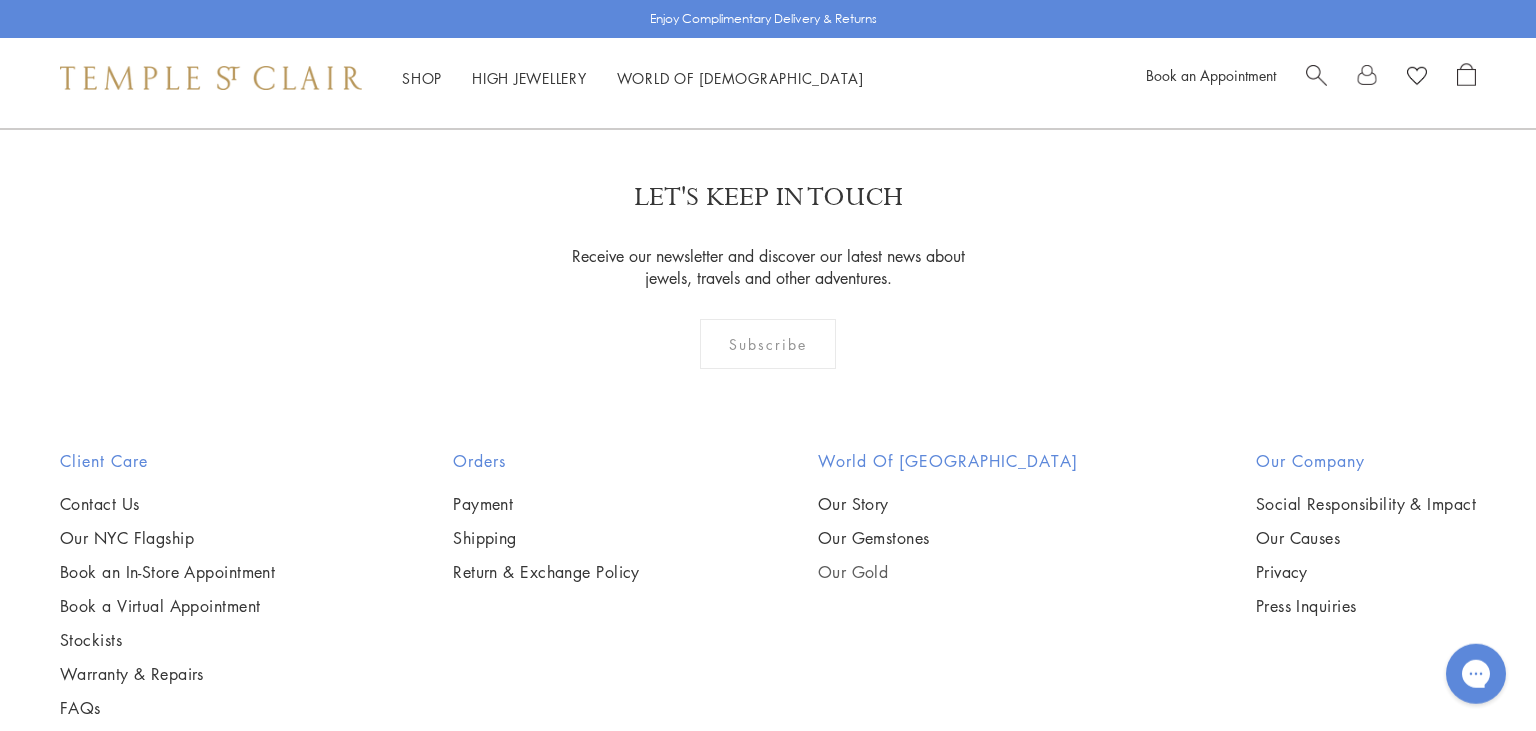 type 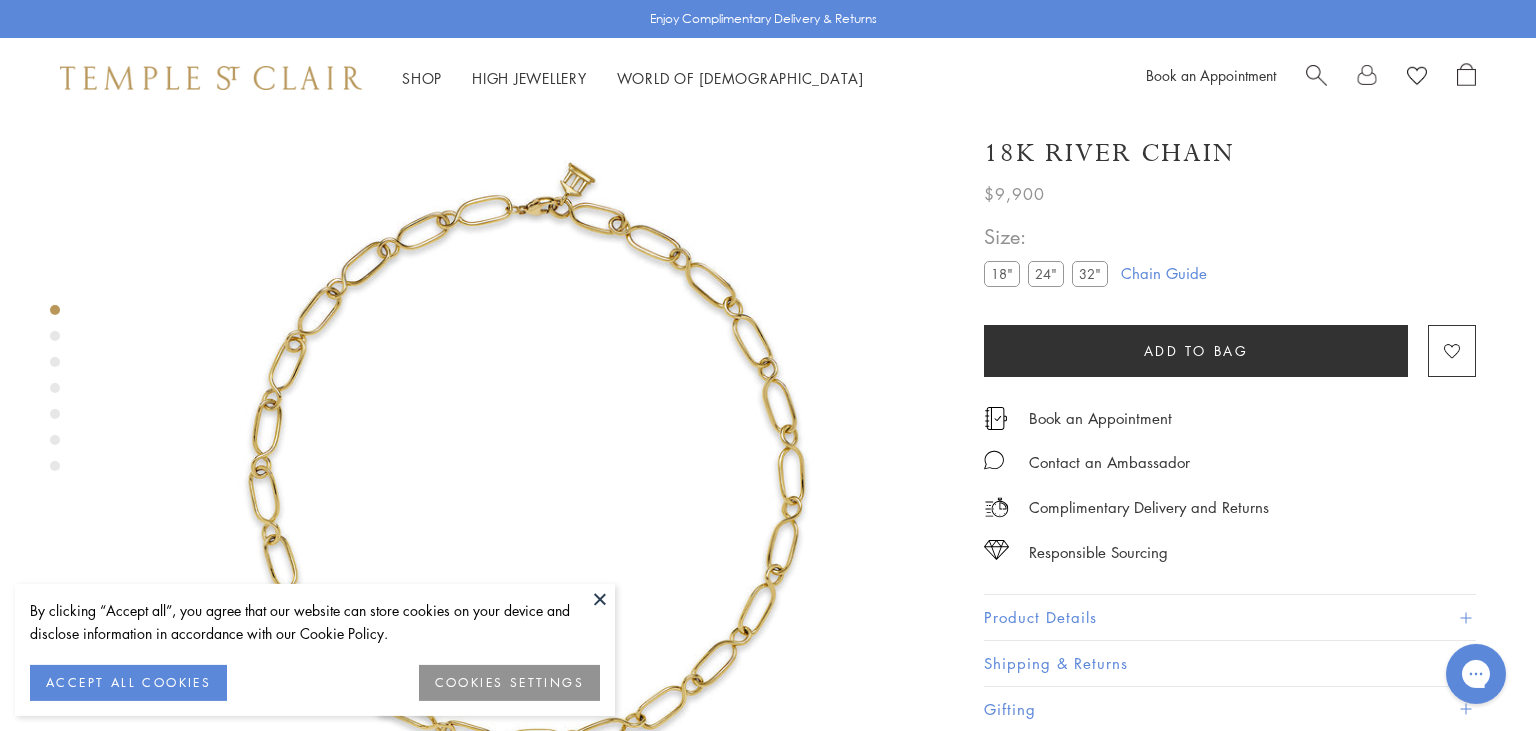 scroll, scrollTop: 0, scrollLeft: 0, axis: both 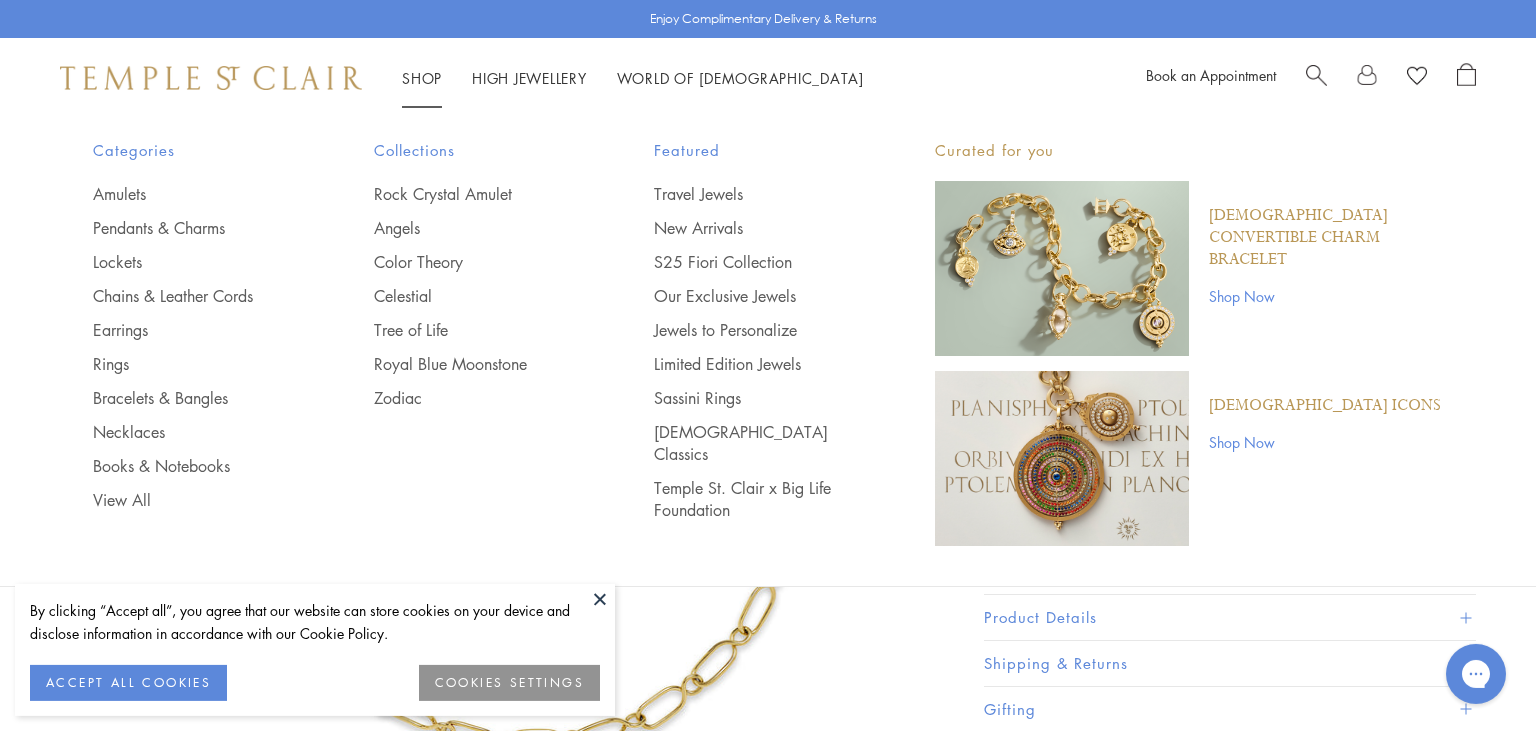 click on "Amulets   Pendants & Charms   Lockets   Chains & Leather Cords   Earrings   Rings   Bracelets & Bangles   Necklaces   Books & Notebooks   View All" at bounding box center (193, 347) 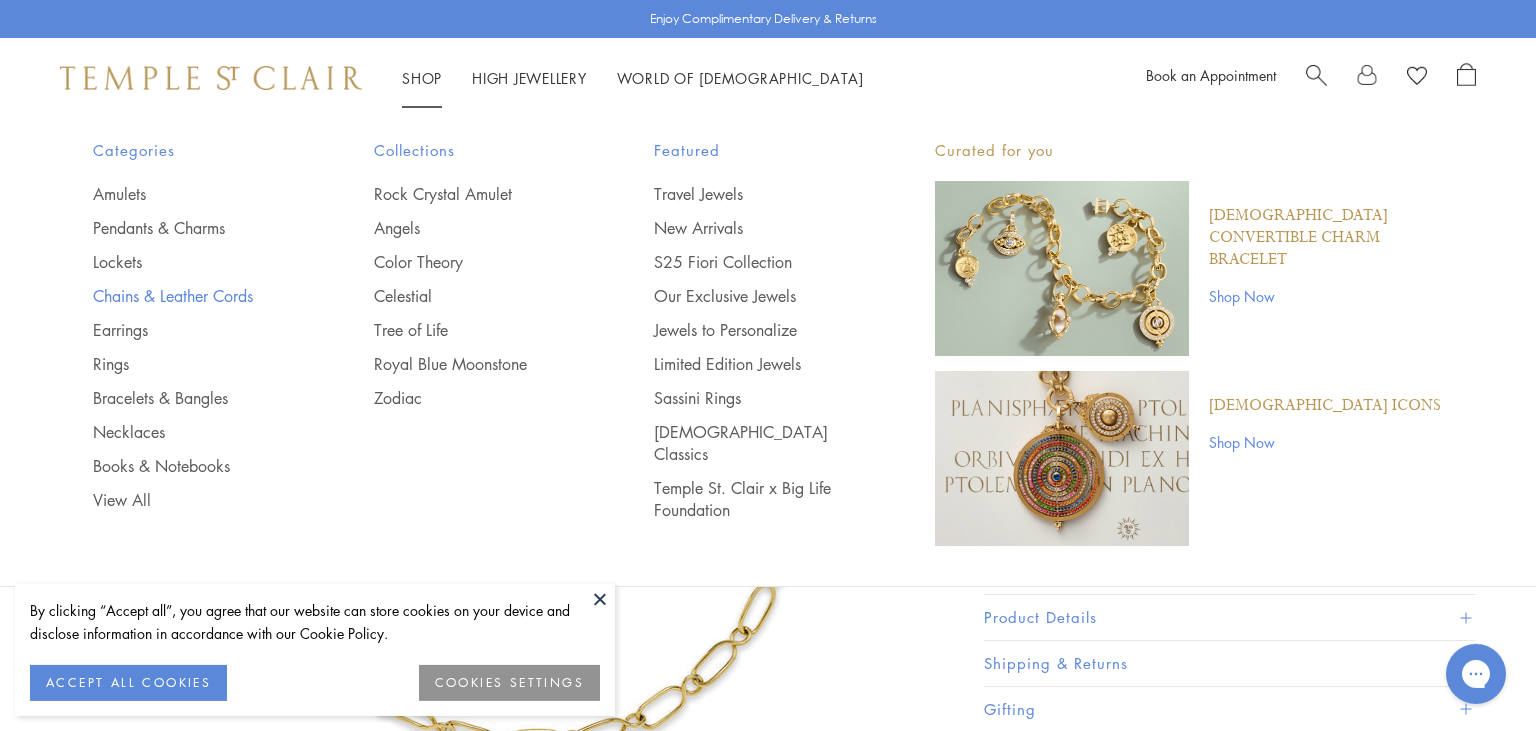 click on "Chains & Leather Cords" at bounding box center [193, 296] 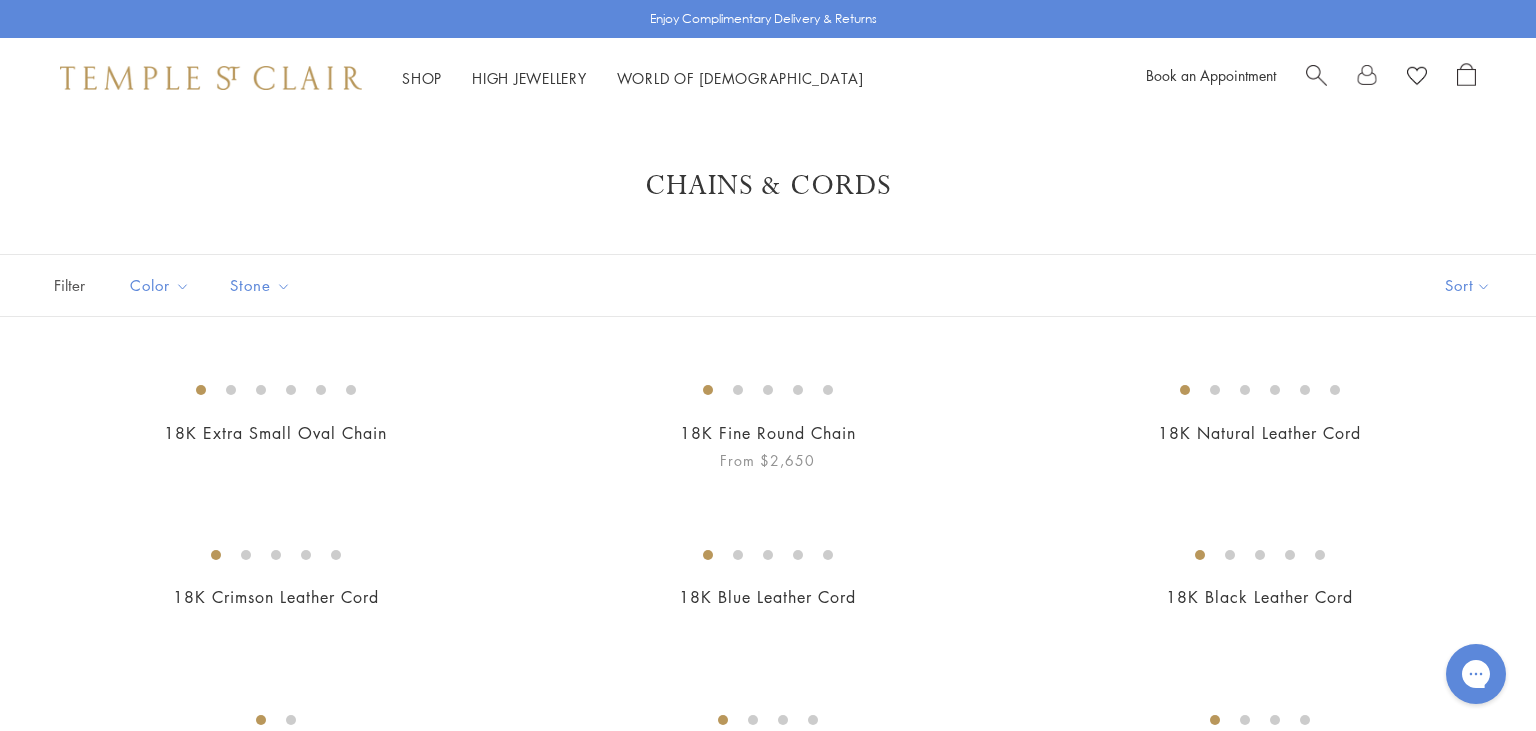 scroll, scrollTop: 0, scrollLeft: 0, axis: both 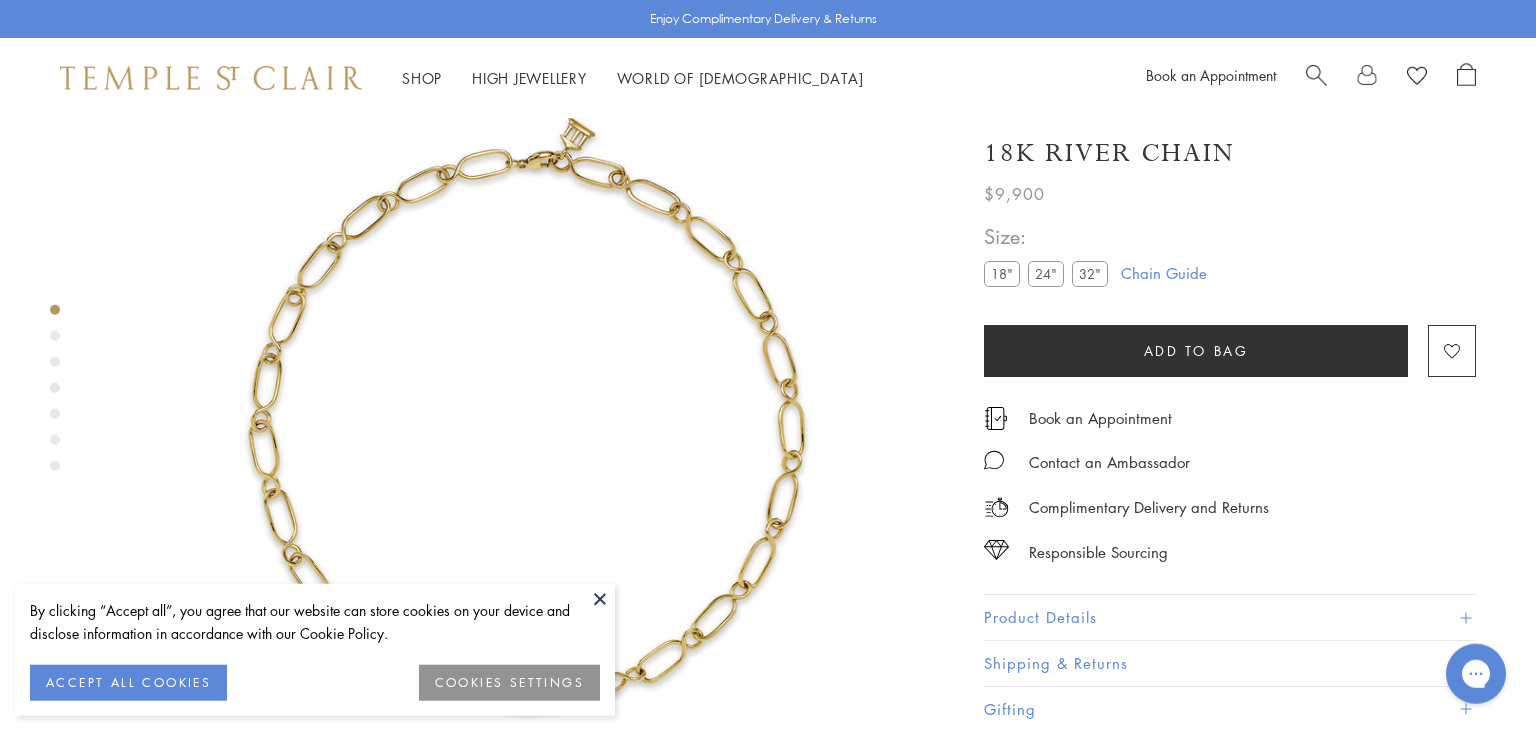 click on "Chain Guide" at bounding box center [1164, 273] 